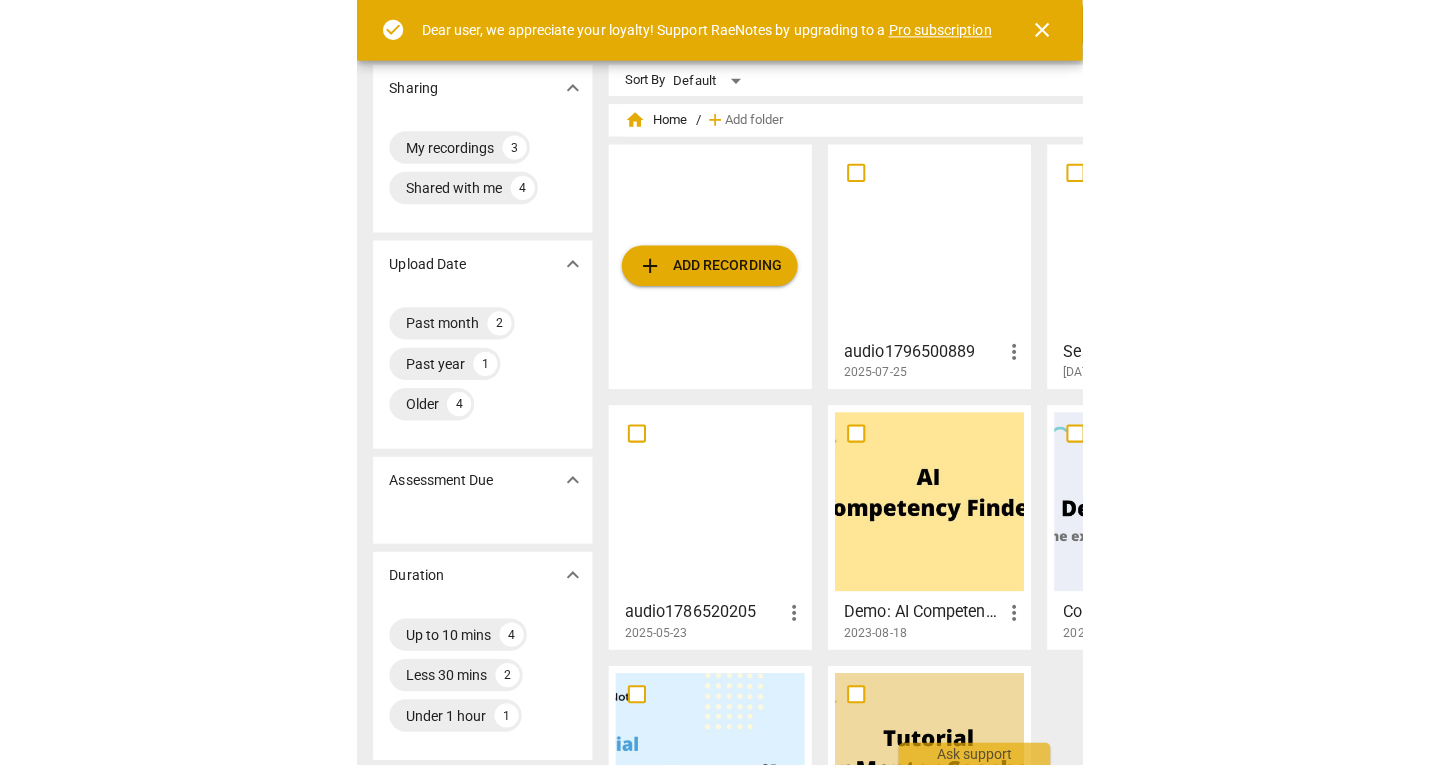 scroll, scrollTop: 0, scrollLeft: 0, axis: both 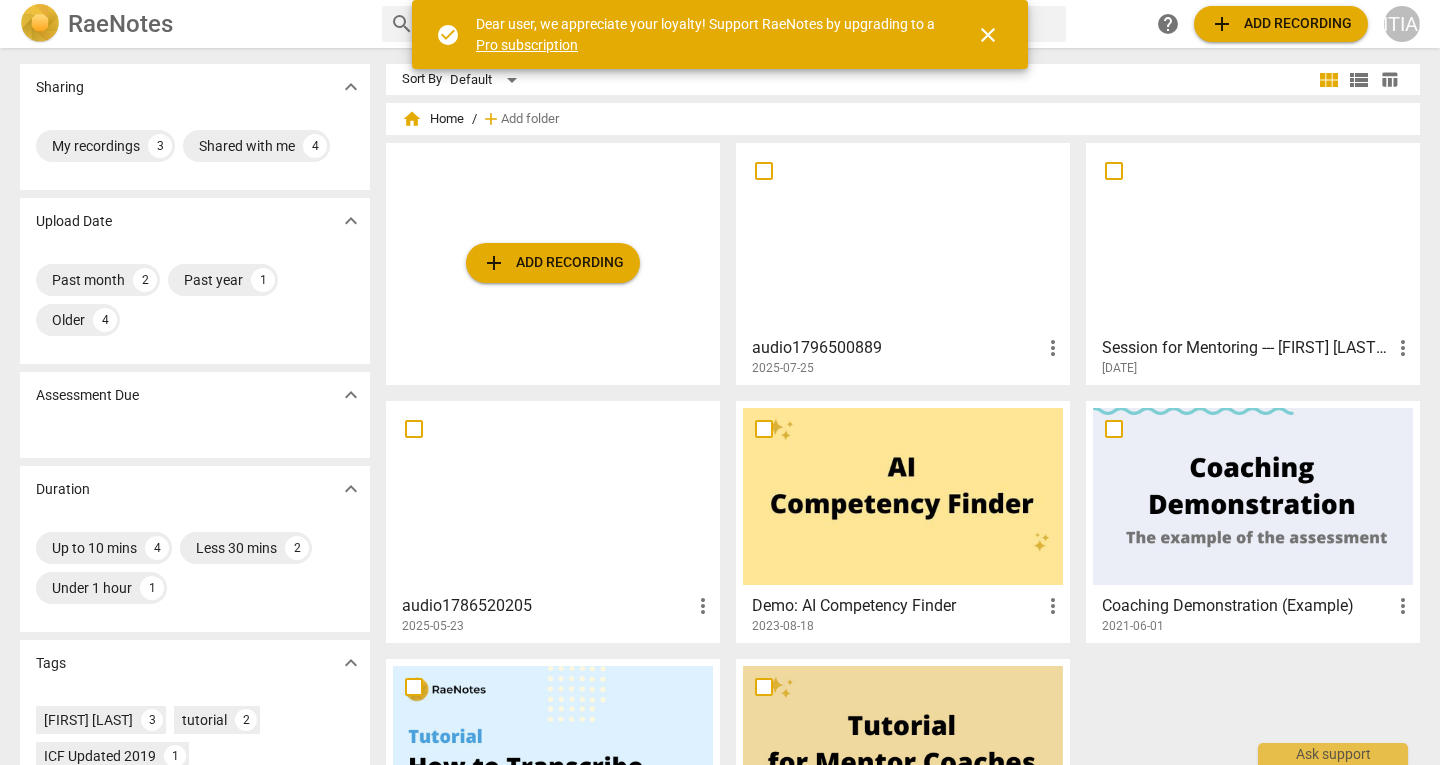 click on "add   Add recording" at bounding box center (553, 263) 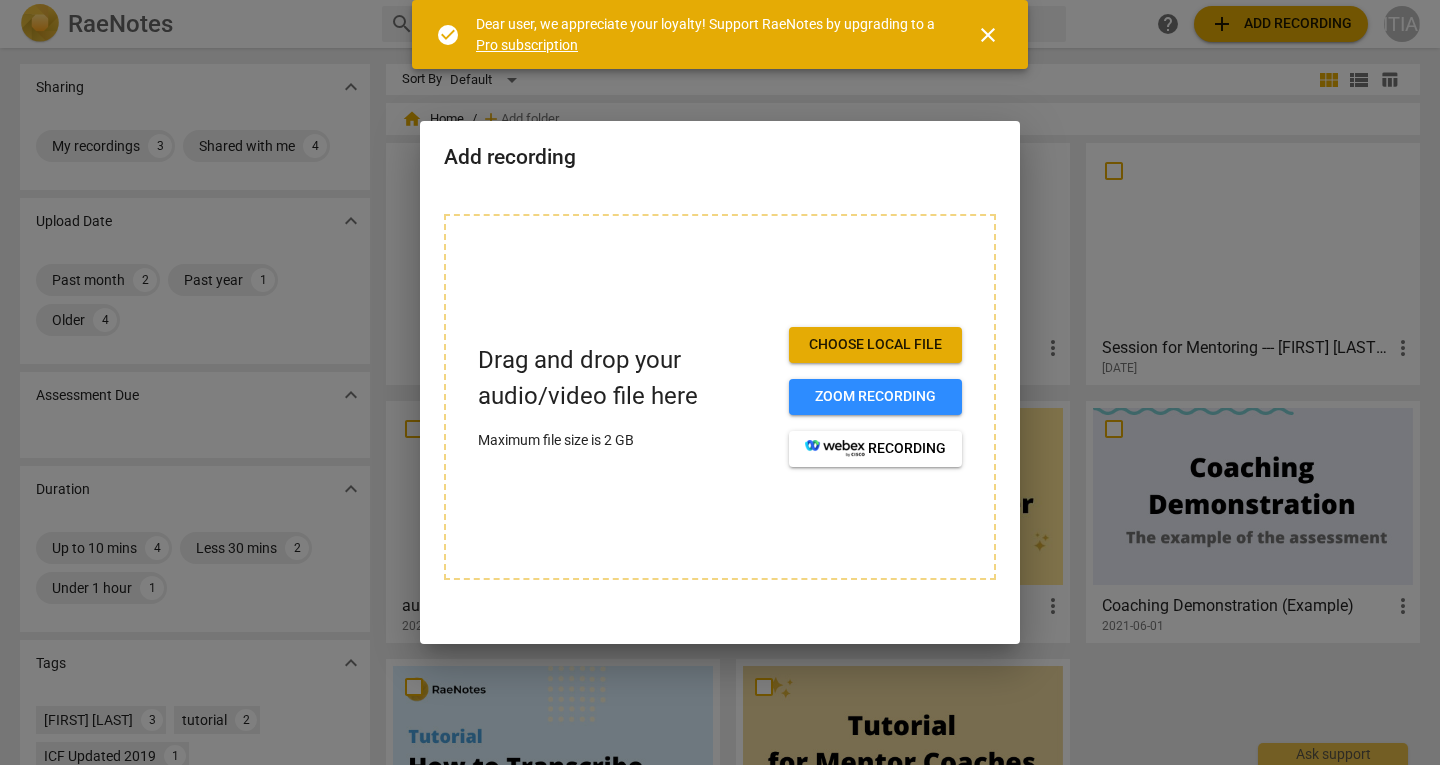 click on "Choose local file" at bounding box center [875, 345] 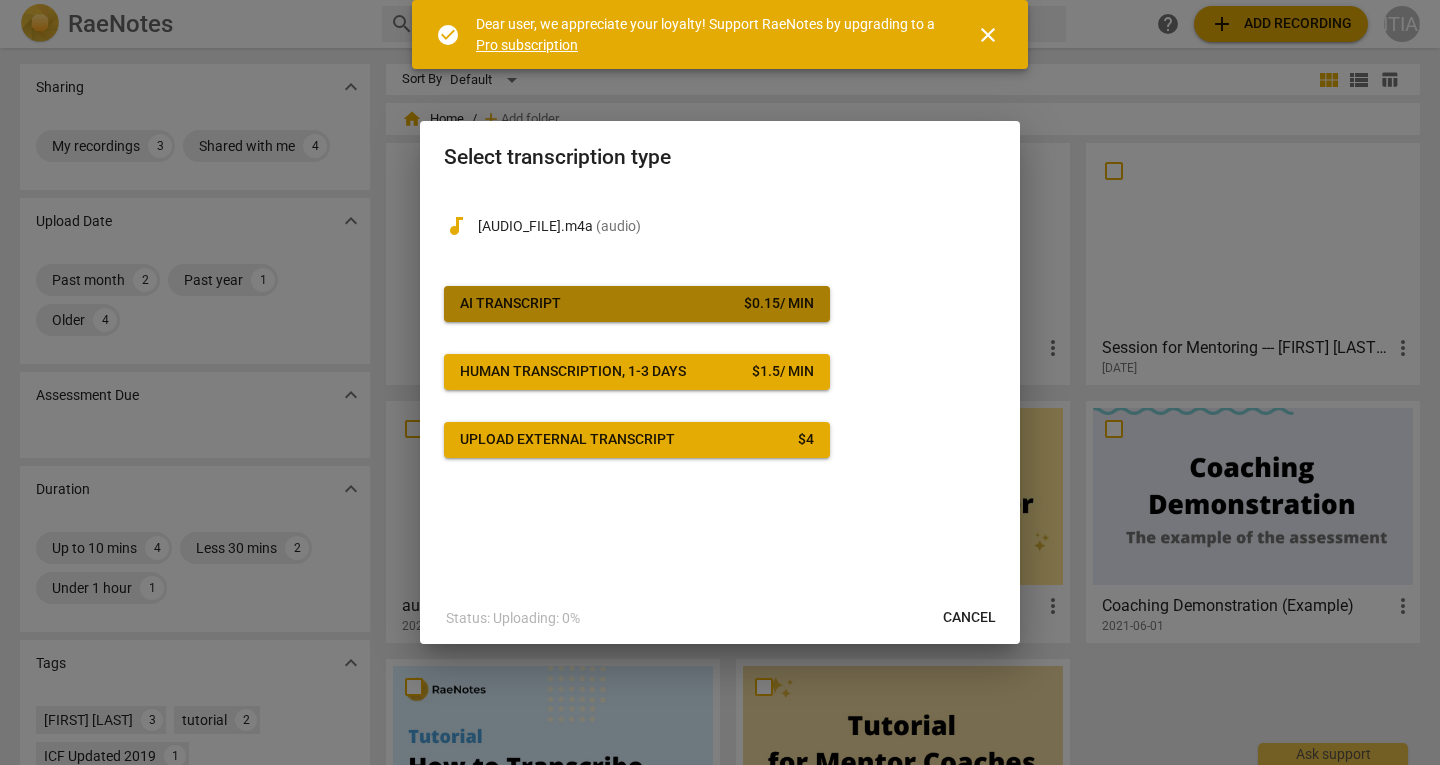click on "AI Transcript $ 0.15  / min" at bounding box center [637, 304] 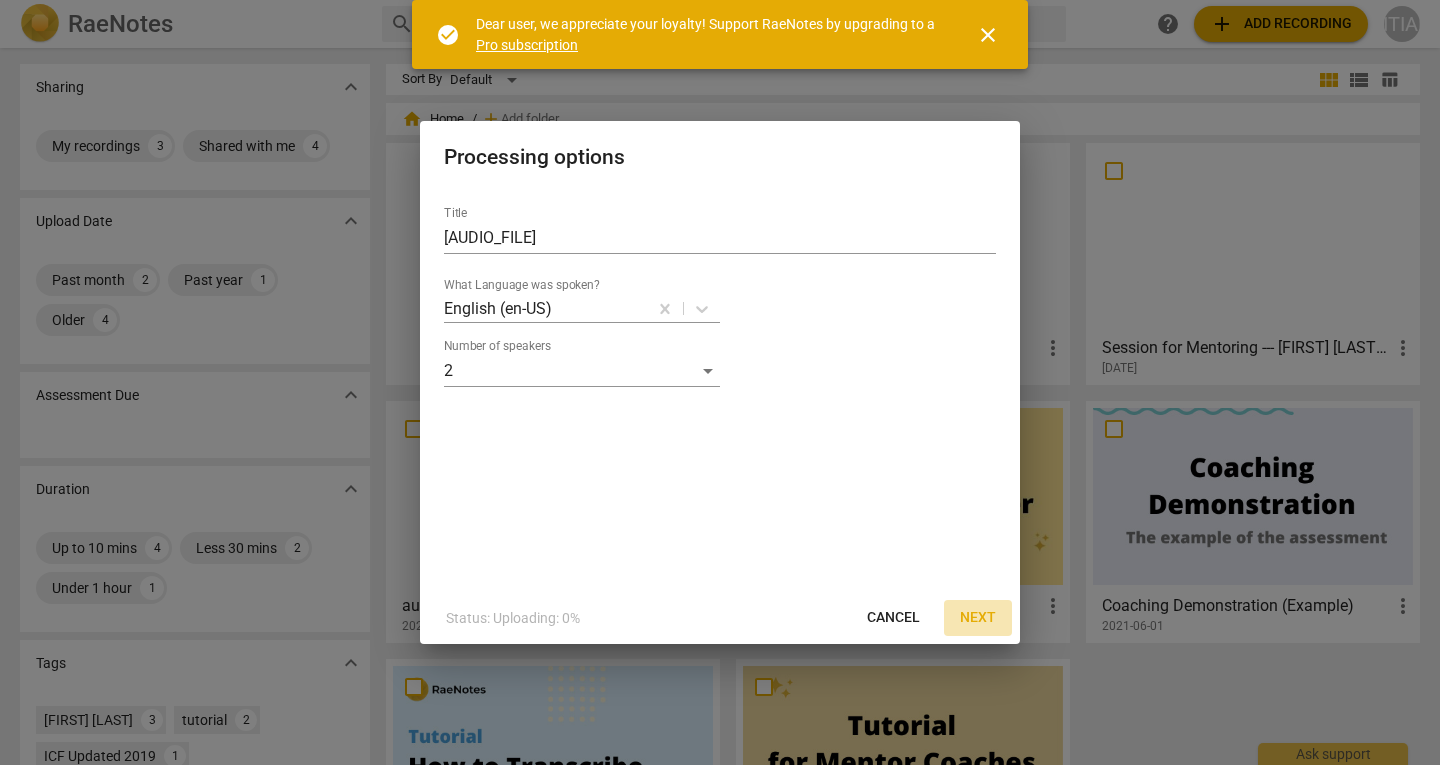 click on "Next" at bounding box center [978, 618] 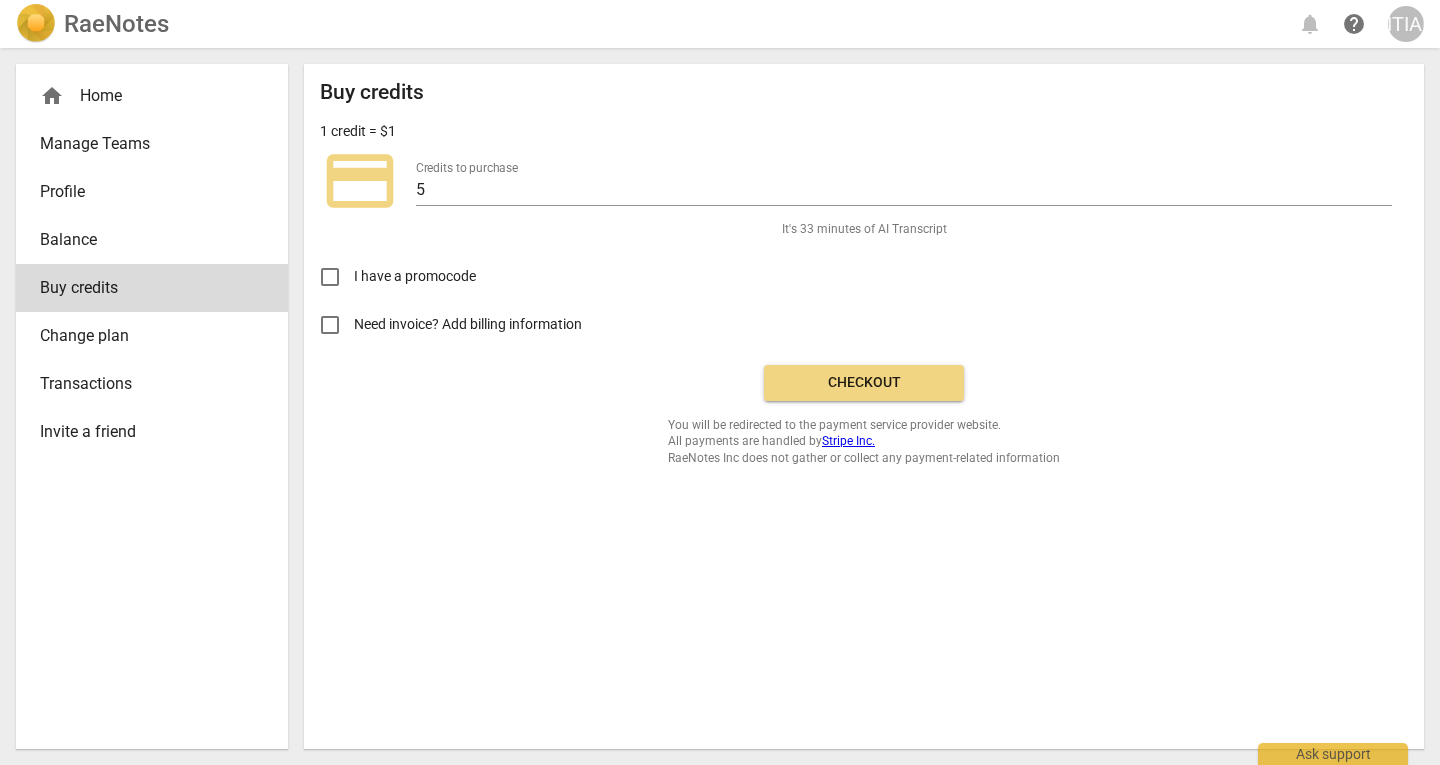 click on "Checkout" at bounding box center [864, 383] 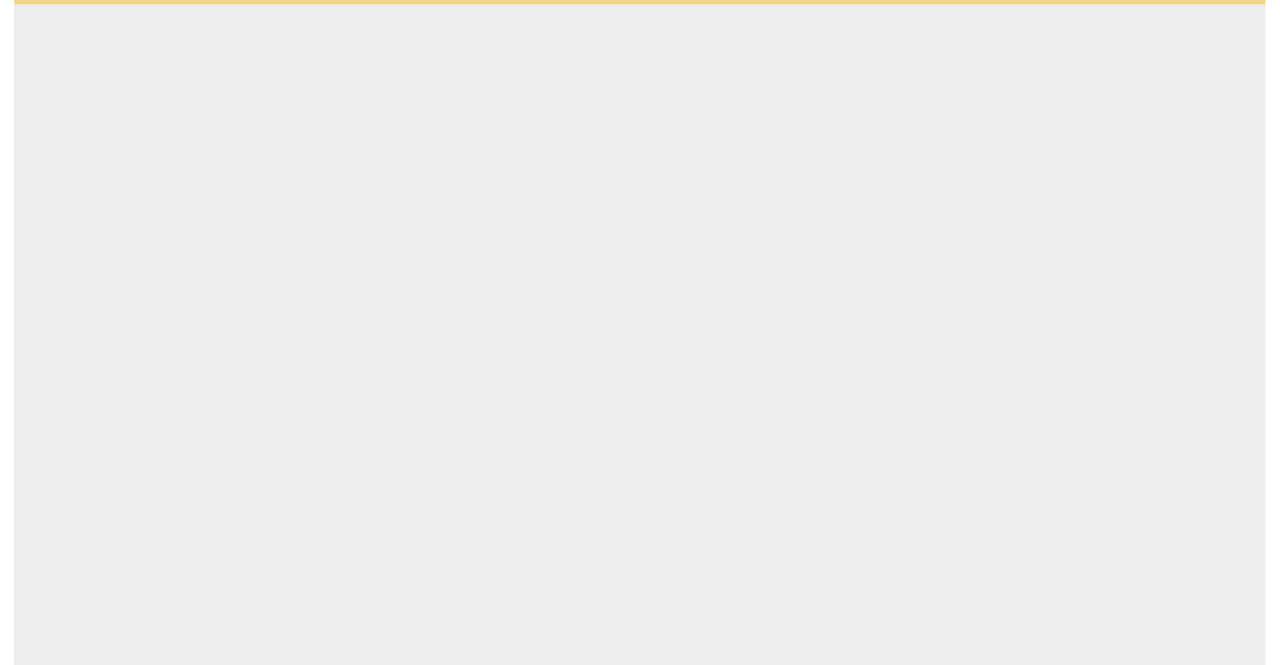 scroll, scrollTop: 0, scrollLeft: 0, axis: both 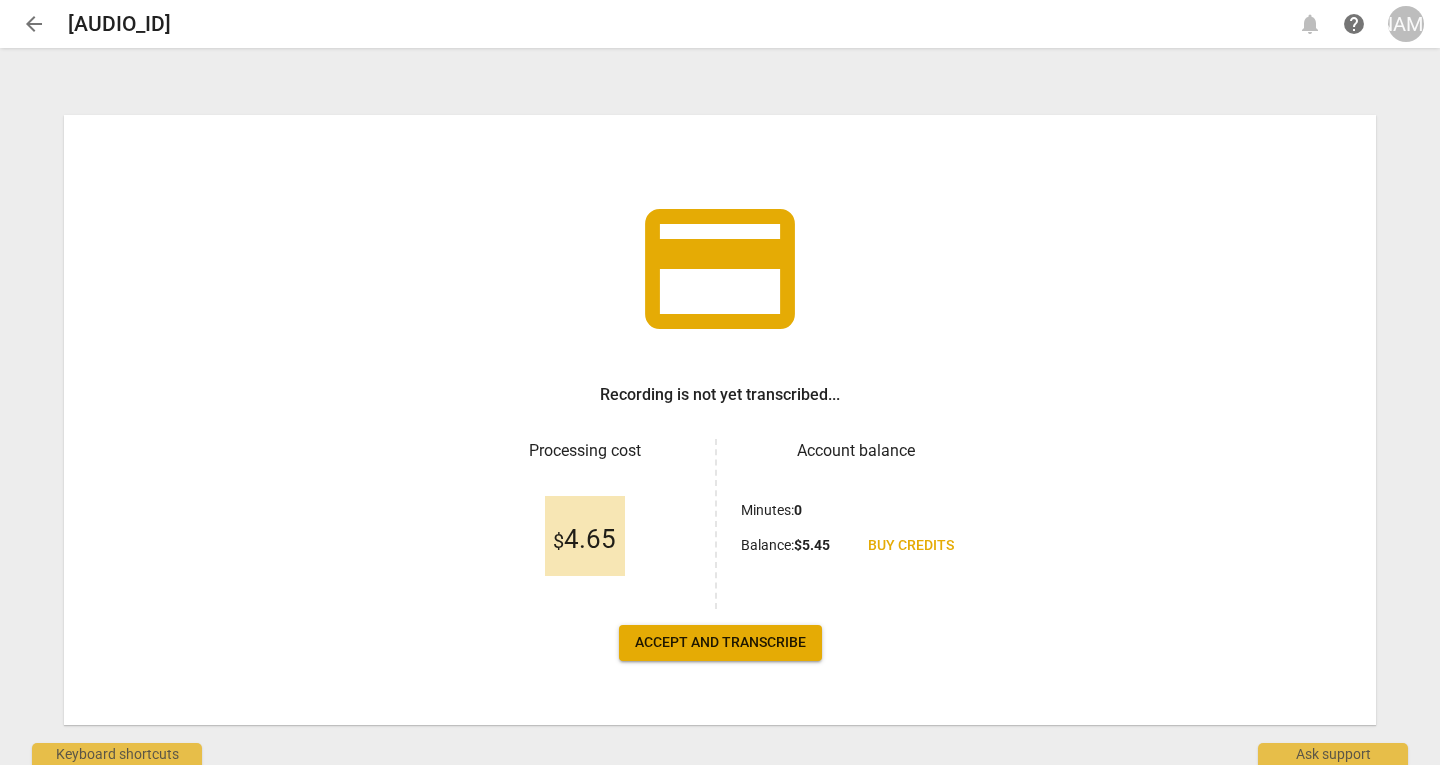 click on "Accept and transcribe" at bounding box center [720, 643] 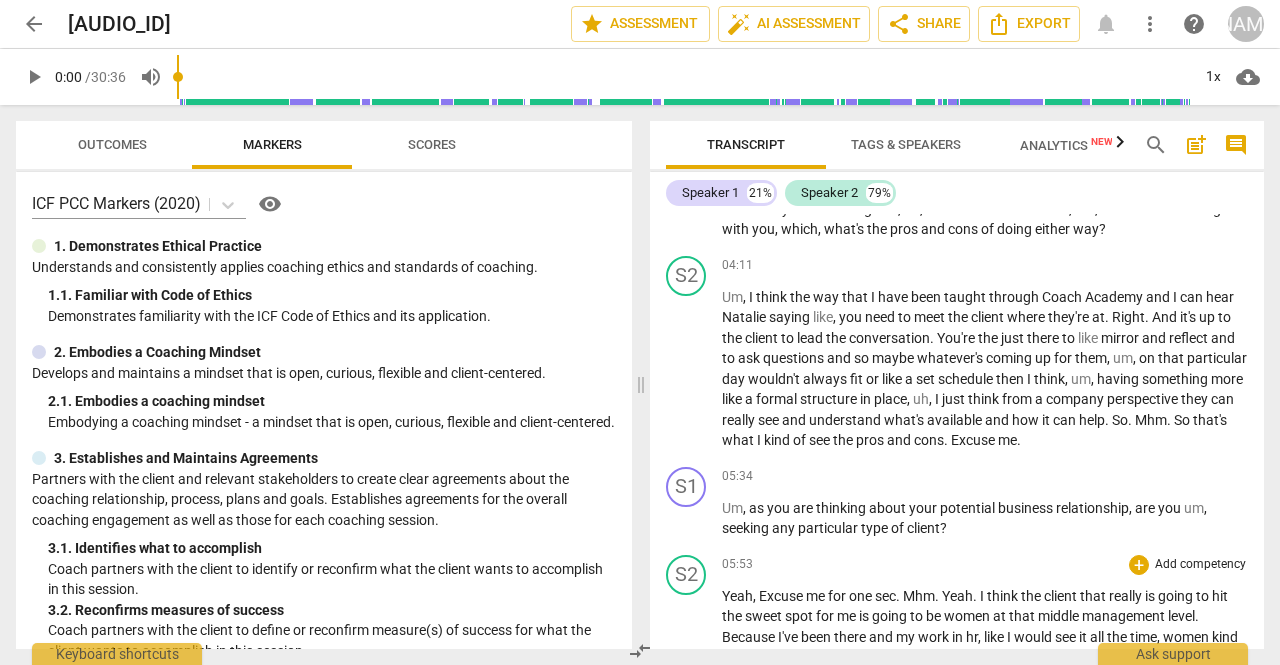 scroll, scrollTop: 1200, scrollLeft: 0, axis: vertical 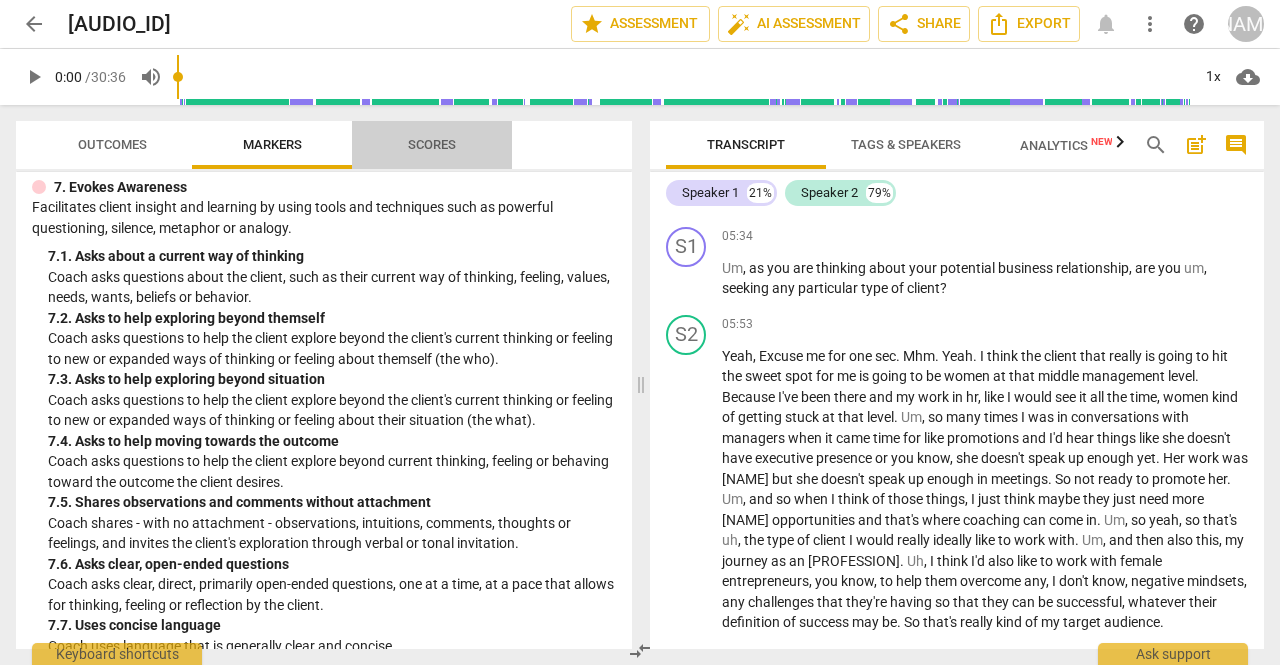 click on "Scores" at bounding box center (432, 144) 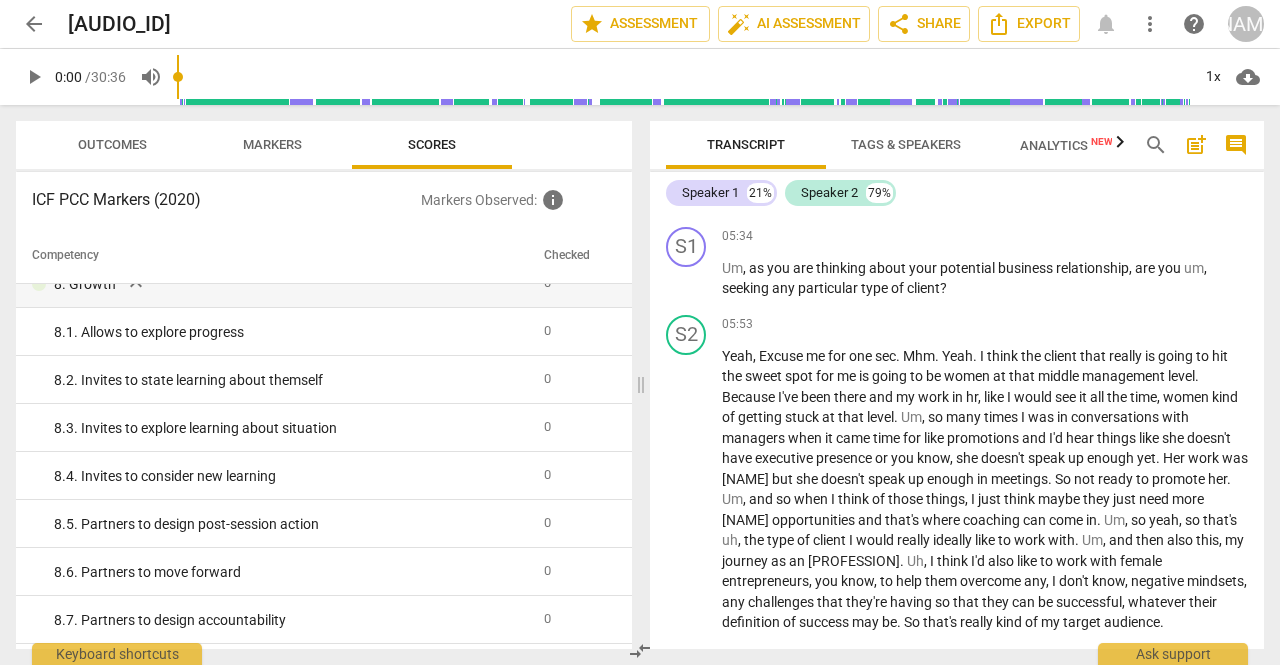 scroll, scrollTop: 1891, scrollLeft: 0, axis: vertical 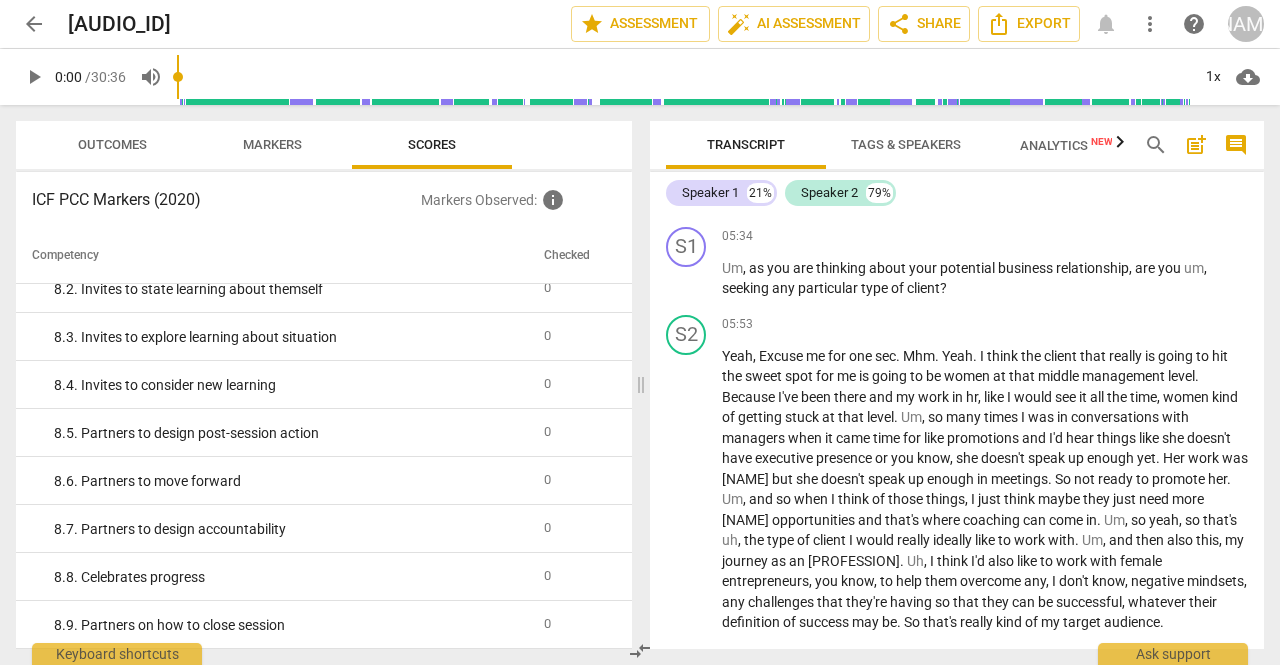 click on "Outcomes" at bounding box center (112, 144) 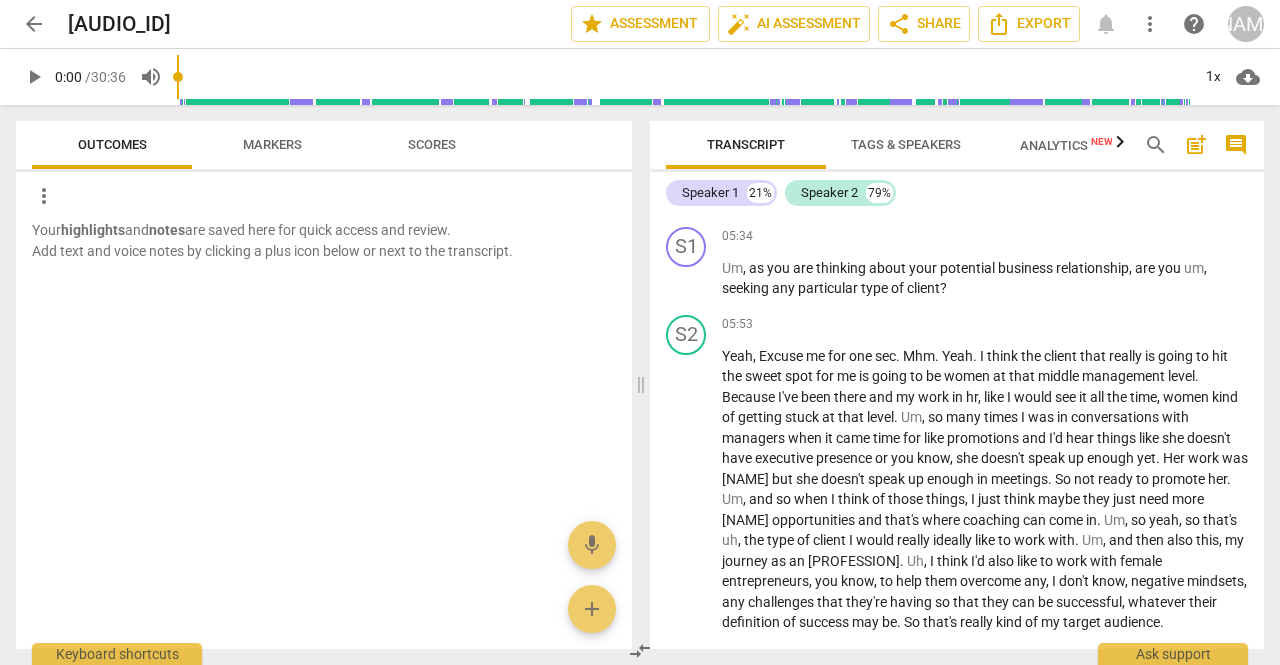 click on "Markers" at bounding box center [272, 144] 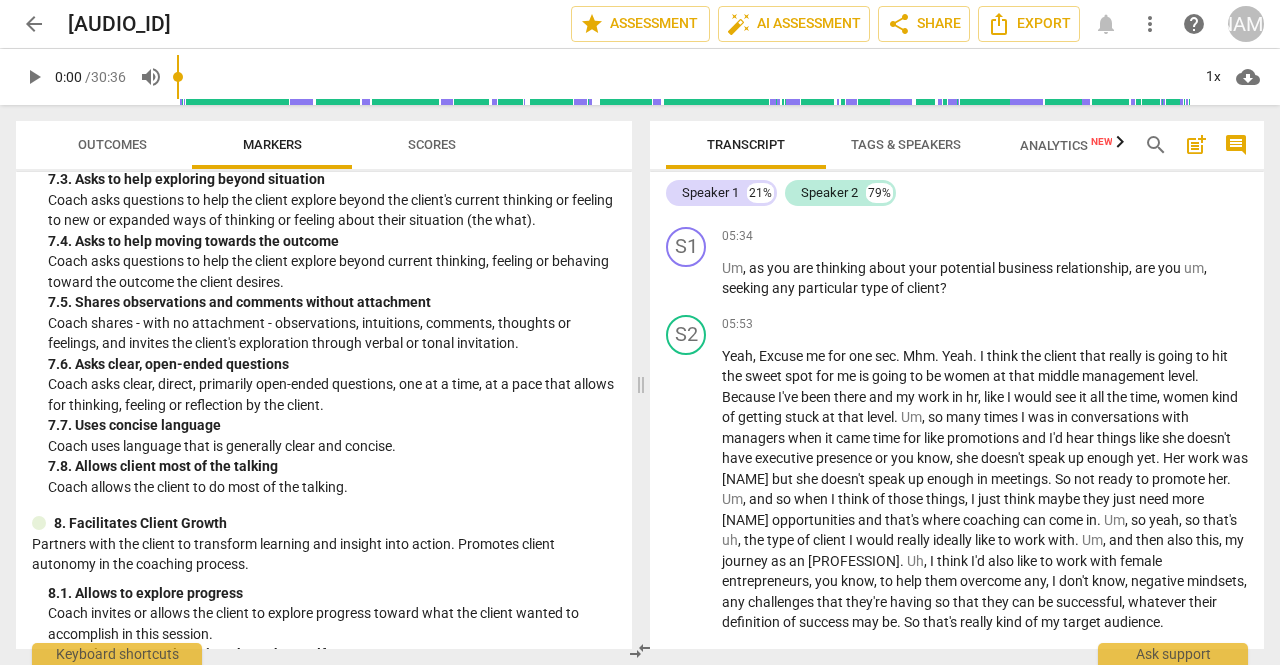 scroll, scrollTop: 2100, scrollLeft: 0, axis: vertical 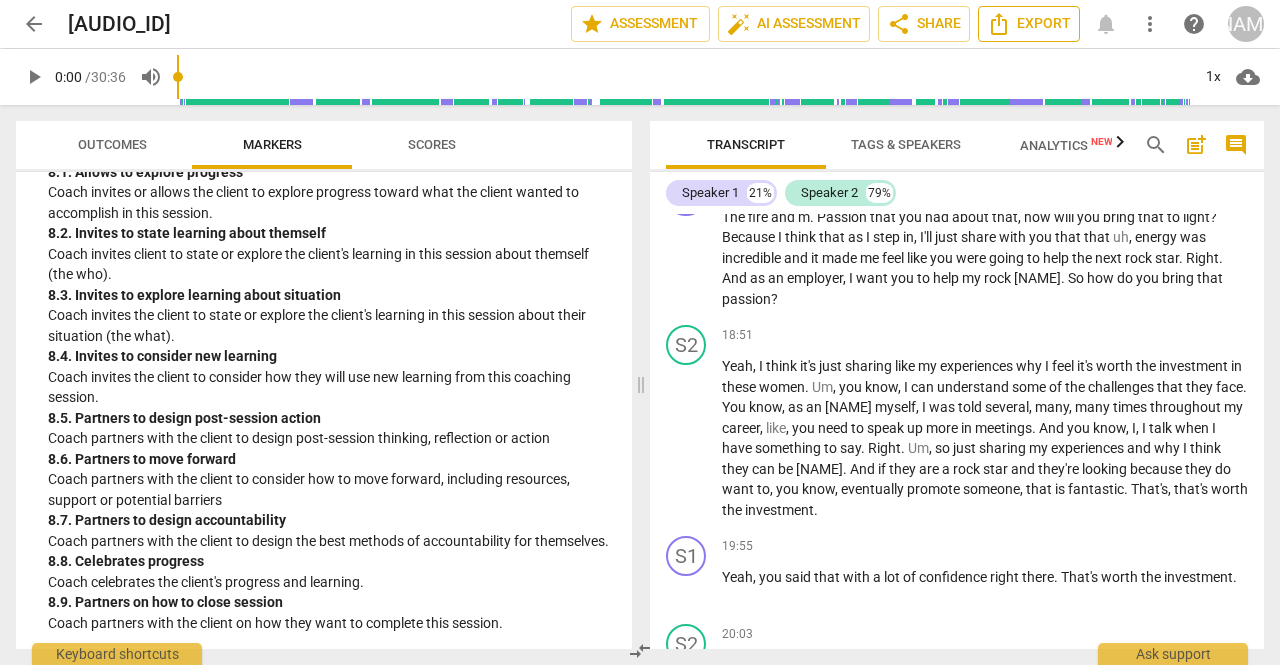 click 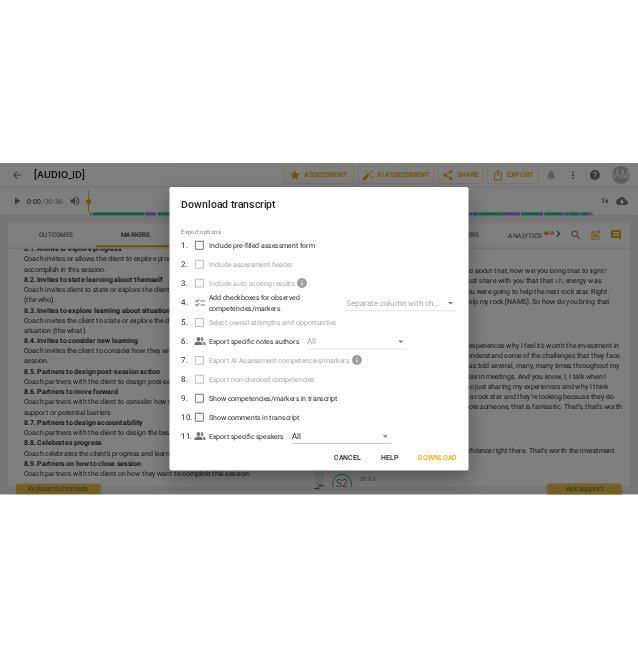 scroll, scrollTop: 92, scrollLeft: 0, axis: vertical 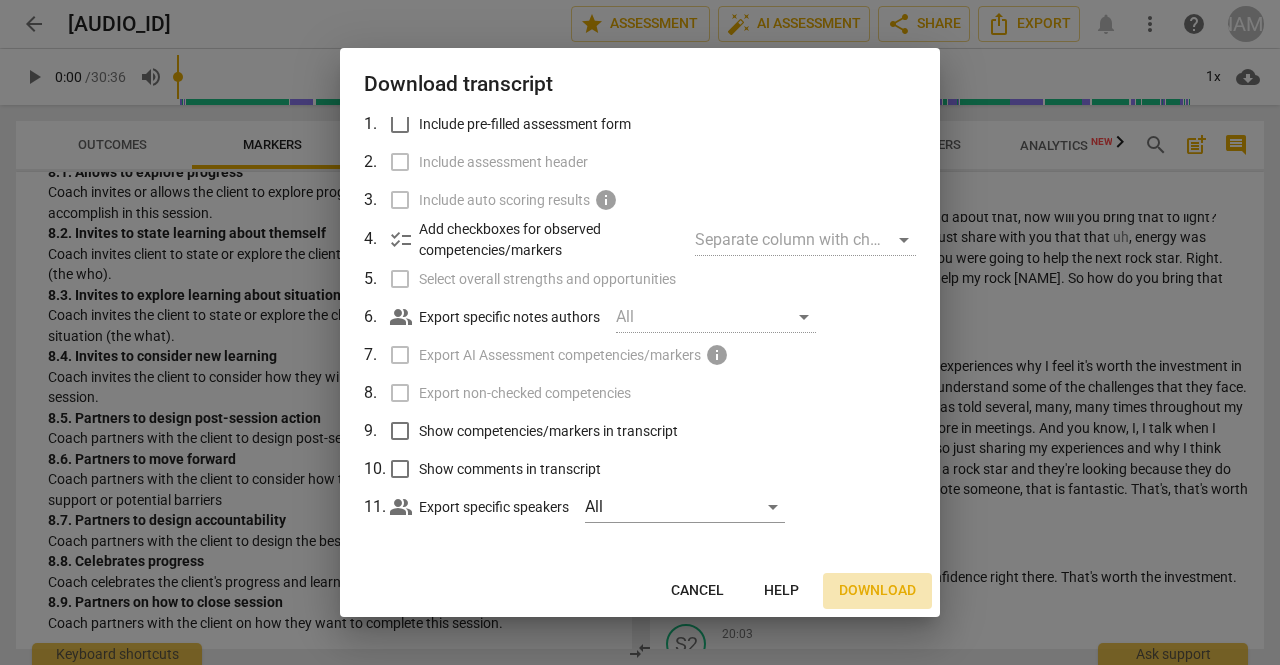 click on "Download" at bounding box center [877, 591] 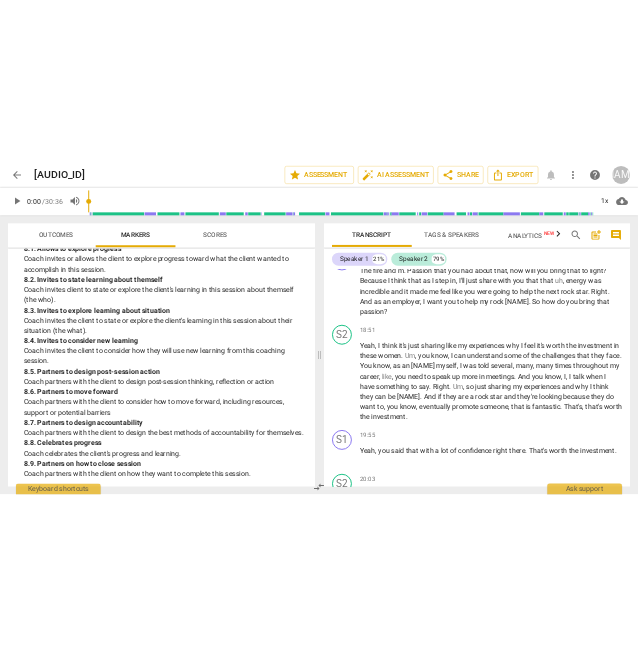 scroll, scrollTop: 2894, scrollLeft: 0, axis: vertical 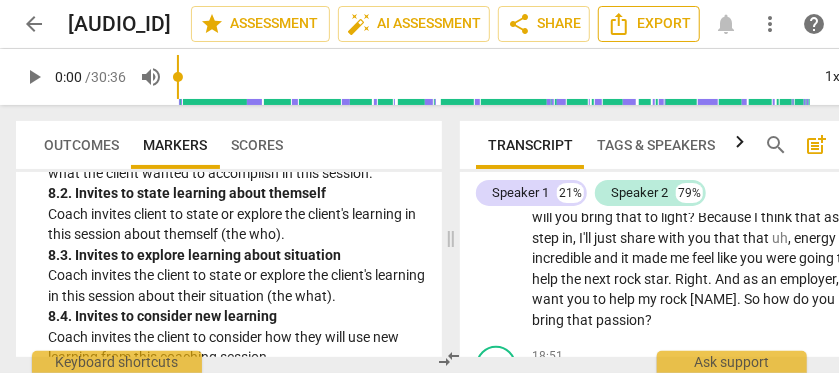 click on "Export" at bounding box center (649, 24) 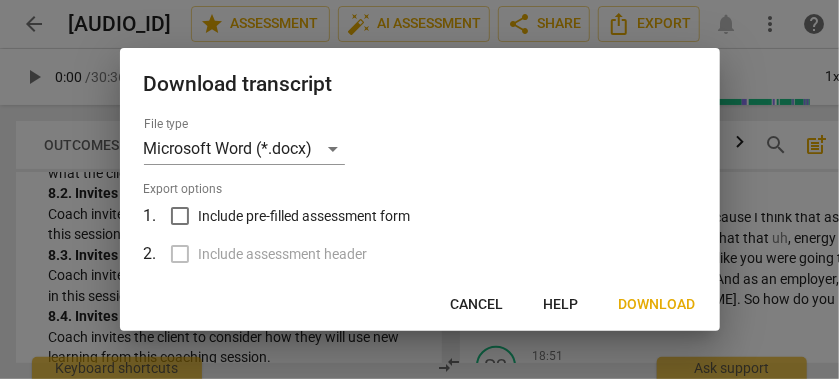 click on "Include pre-filled assessment form" at bounding box center (305, 216) 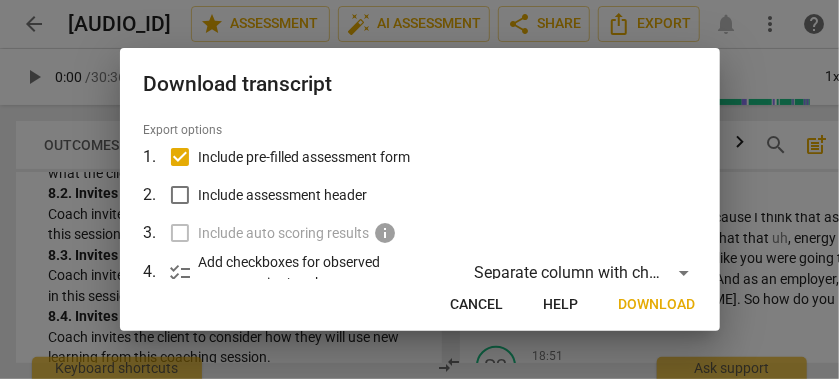scroll, scrollTop: 100, scrollLeft: 0, axis: vertical 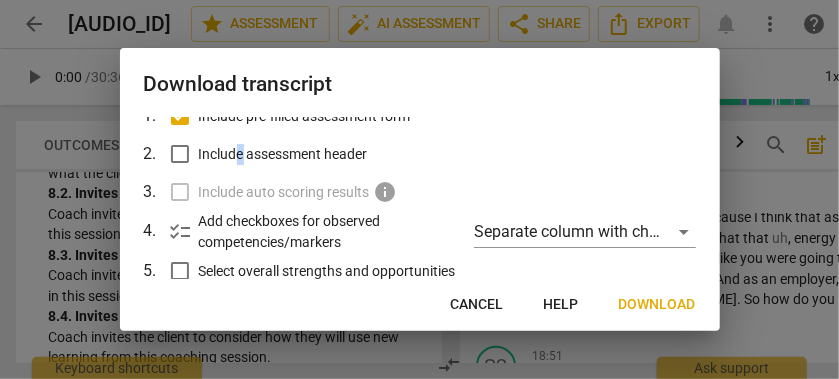 click on "Include assessment header" at bounding box center [283, 154] 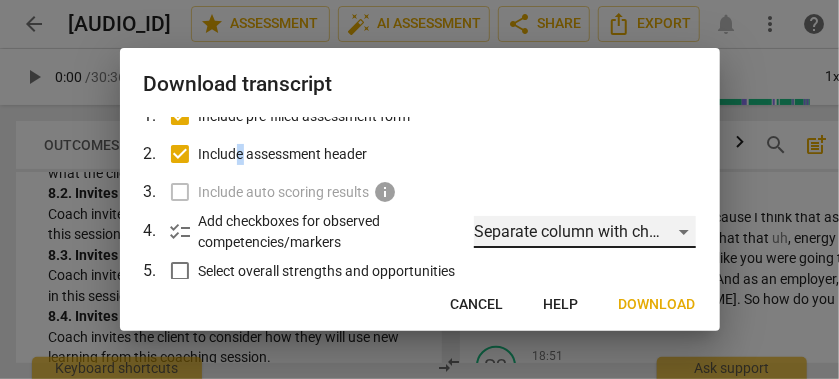 click on "Separate column with check marks" at bounding box center (584, 232) 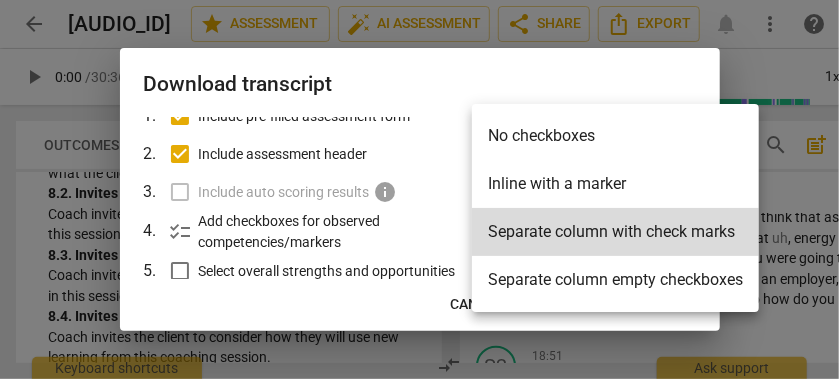 click at bounding box center (419, 189) 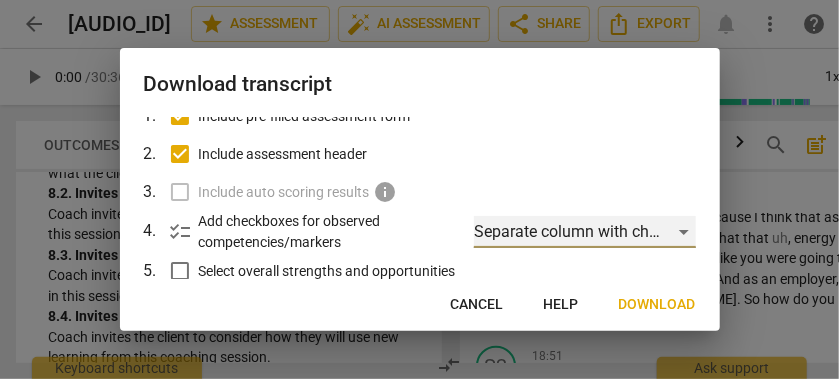 click on "Separate column with check marks" at bounding box center [584, 232] 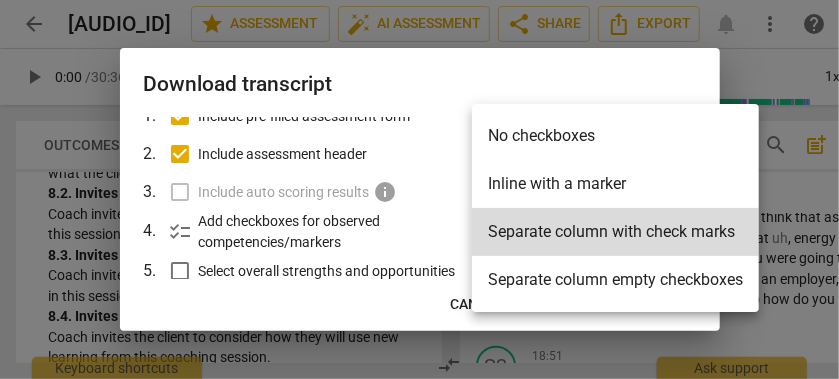 click on "Inline with a marker" at bounding box center (615, 184) 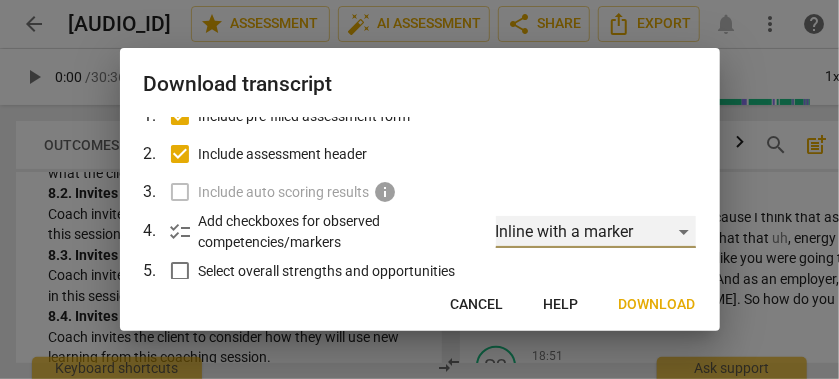 scroll, scrollTop: 200, scrollLeft: 0, axis: vertical 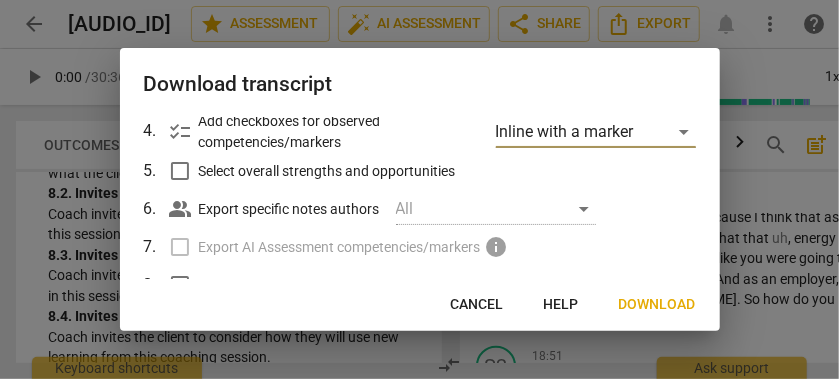 click on "Select overall strengths and opportunities" at bounding box center [327, 171] 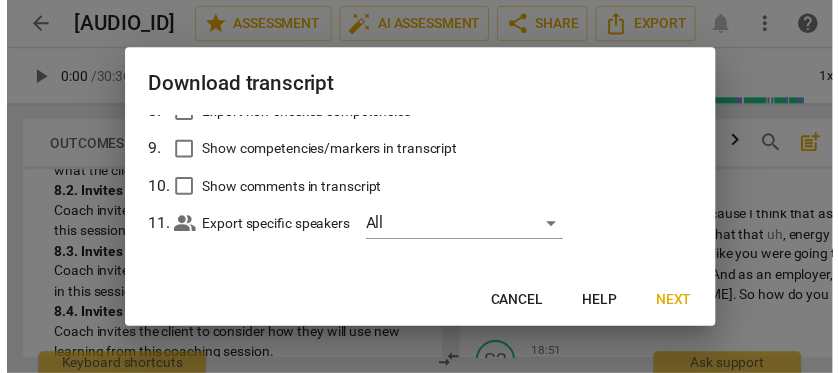 scroll, scrollTop: 378, scrollLeft: 0, axis: vertical 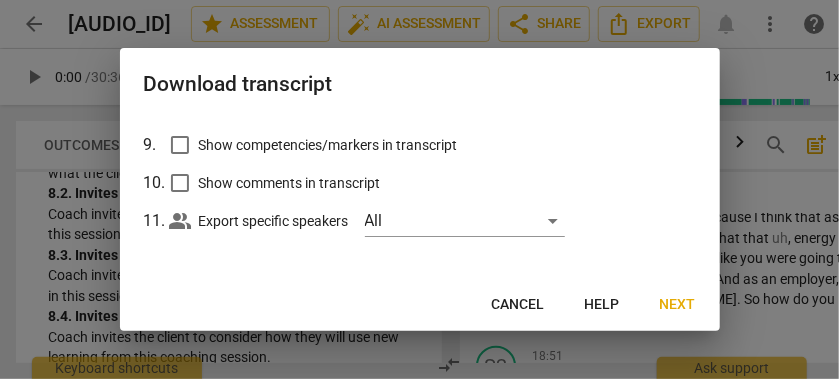 click on "Show competencies/markers in transcript" at bounding box center [328, 145] 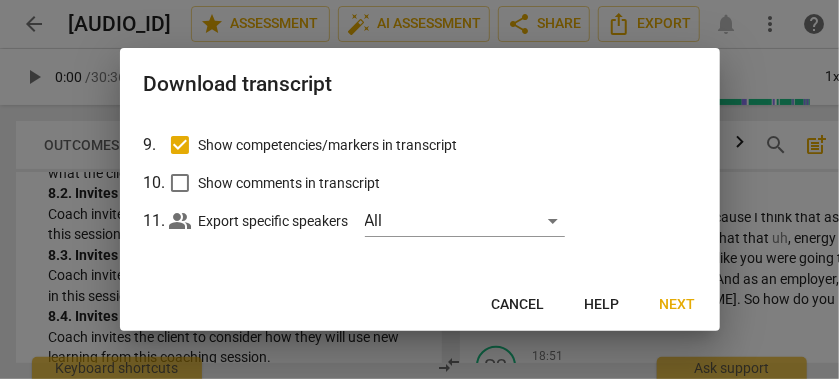 click on "Show comments in transcript" at bounding box center (290, 183) 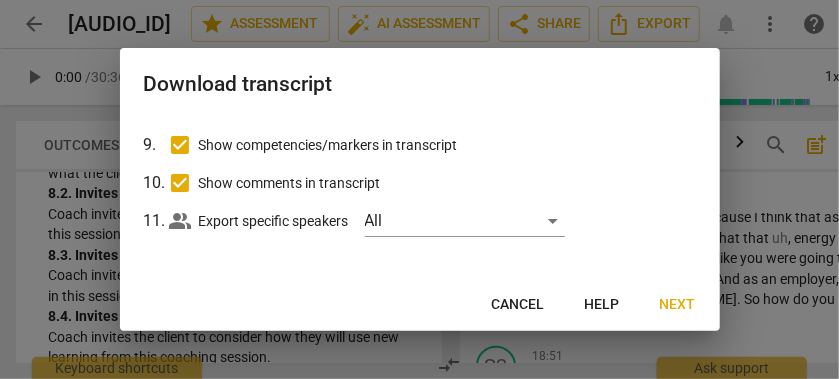 click on "Next" at bounding box center (678, 305) 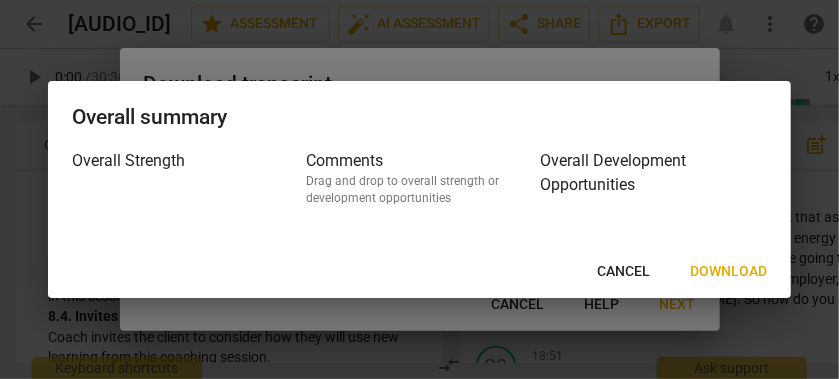 click on "Download" at bounding box center (728, 272) 